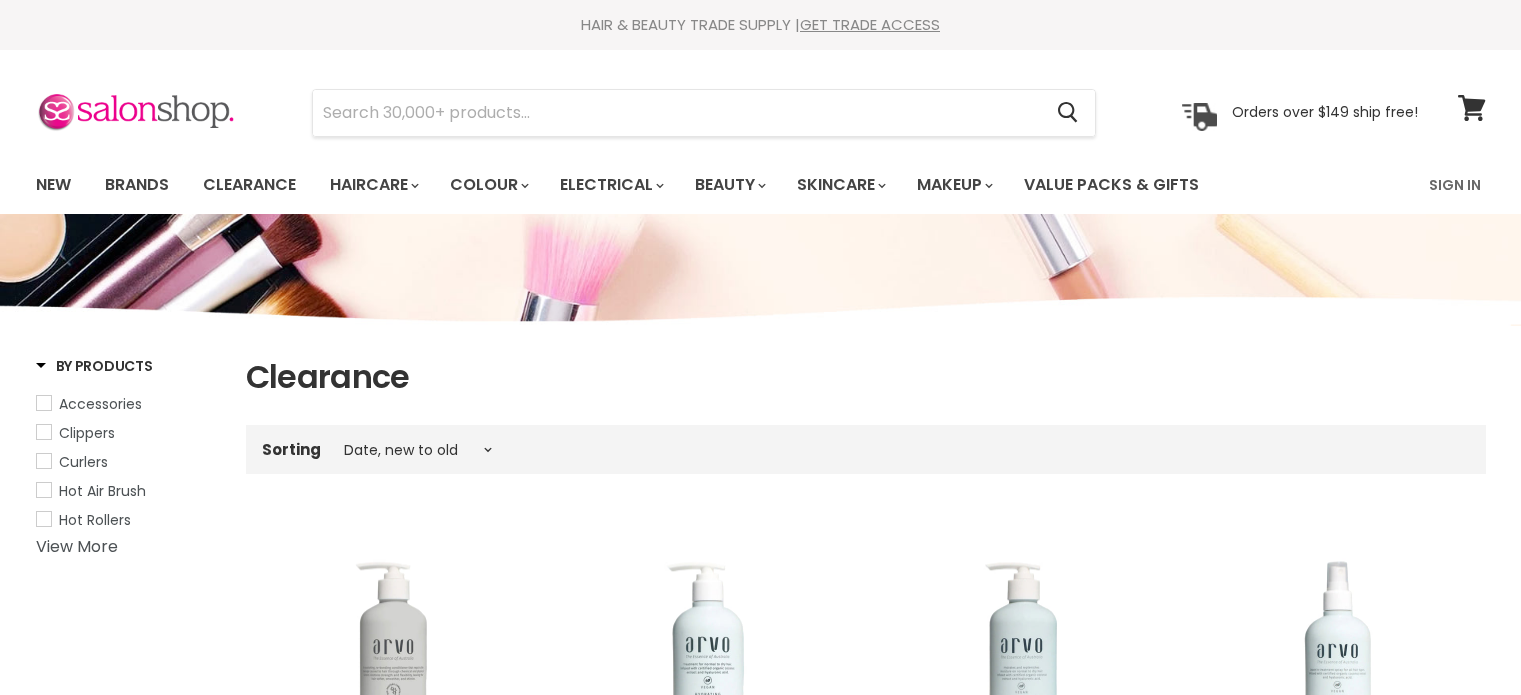 select on "created-descending" 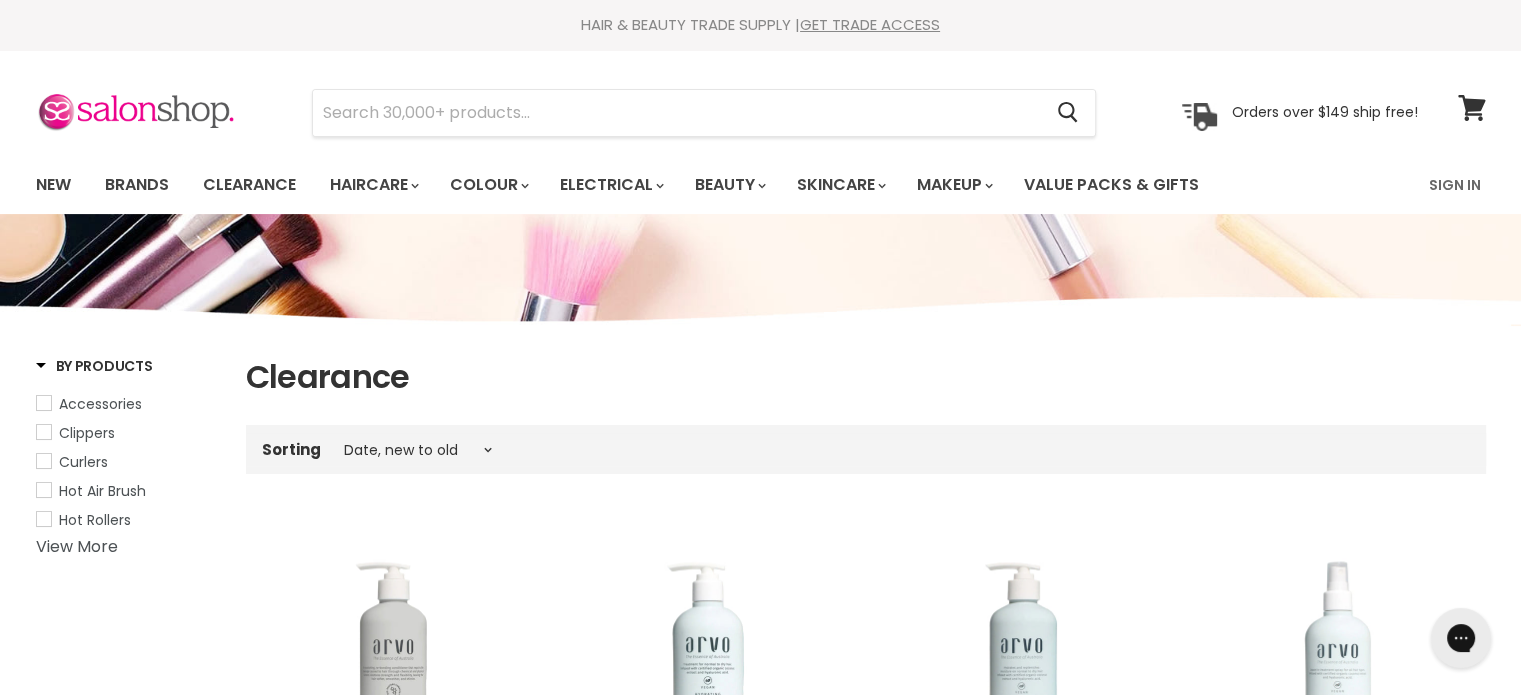 scroll, scrollTop: 0, scrollLeft: 0, axis: both 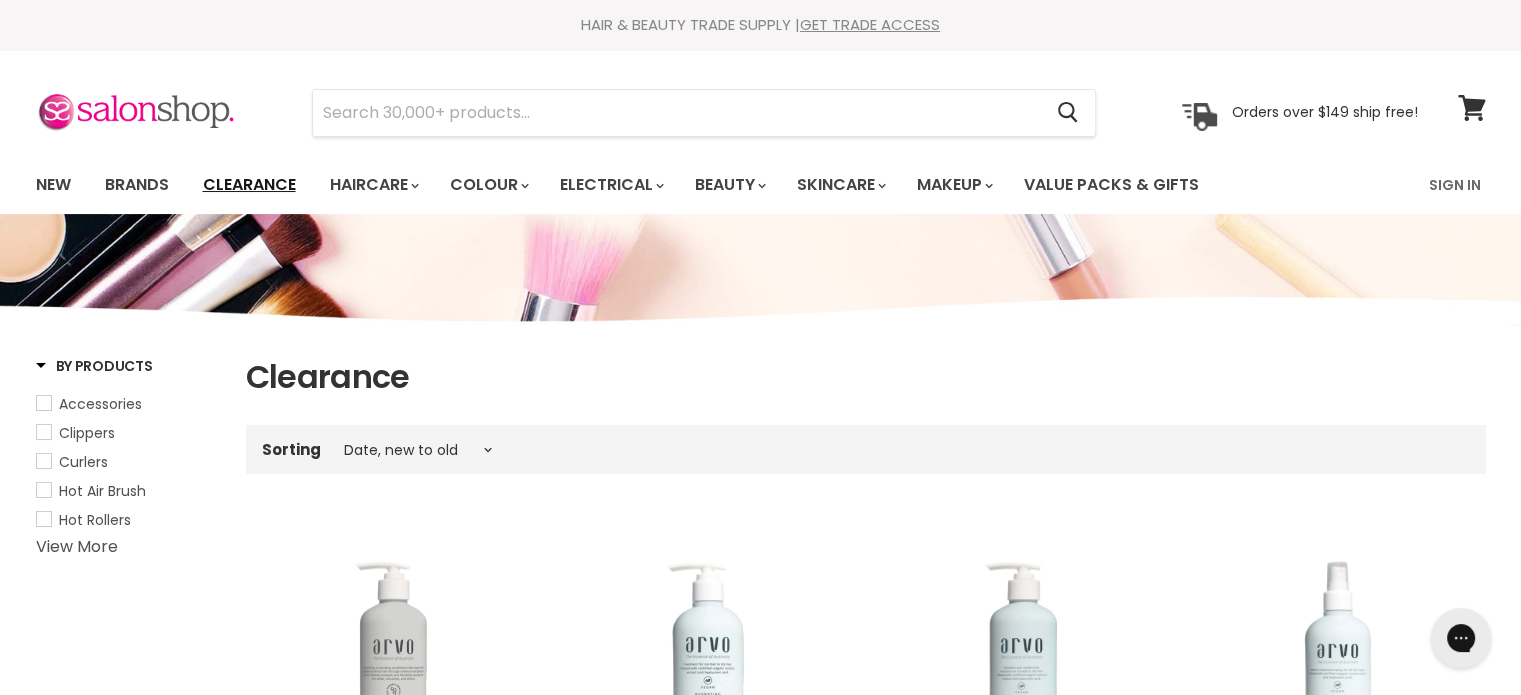 click on "Clearance" at bounding box center [249, 185] 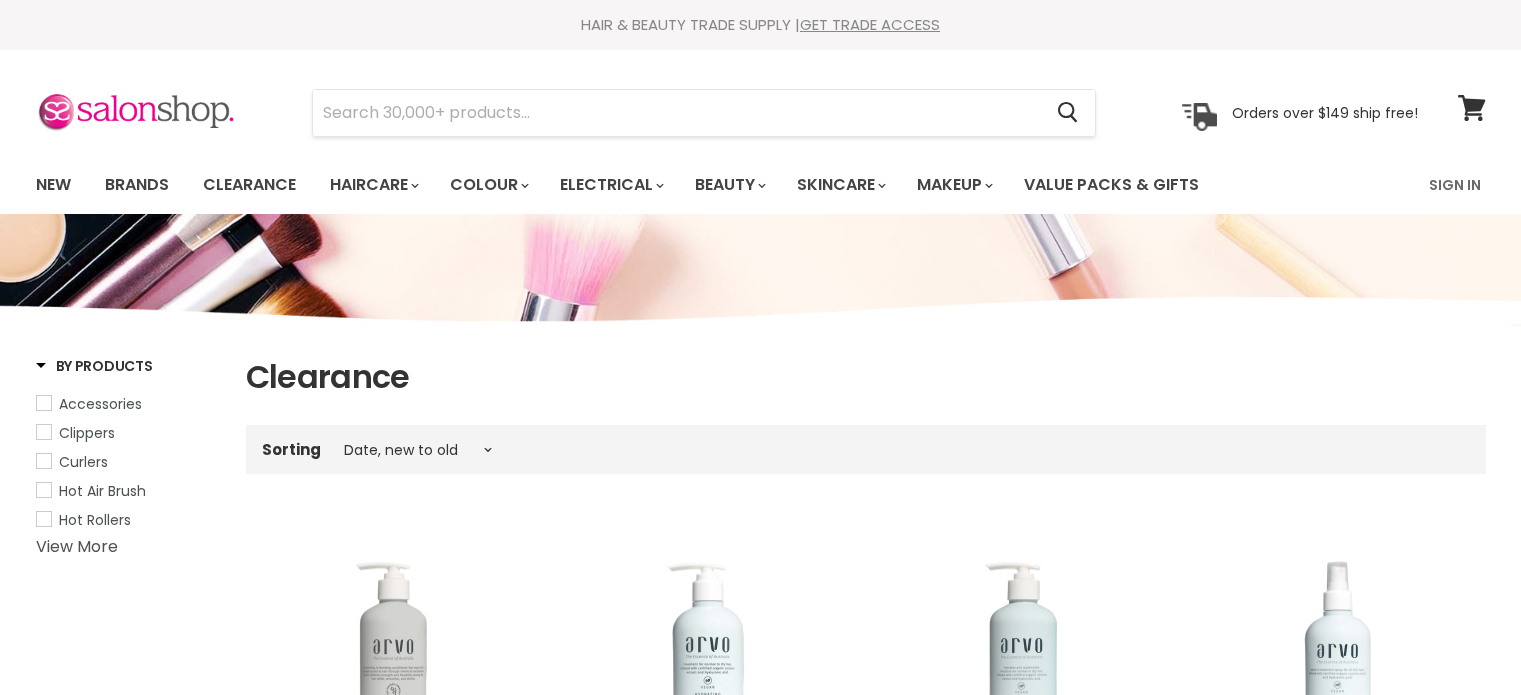 select on "created-descending" 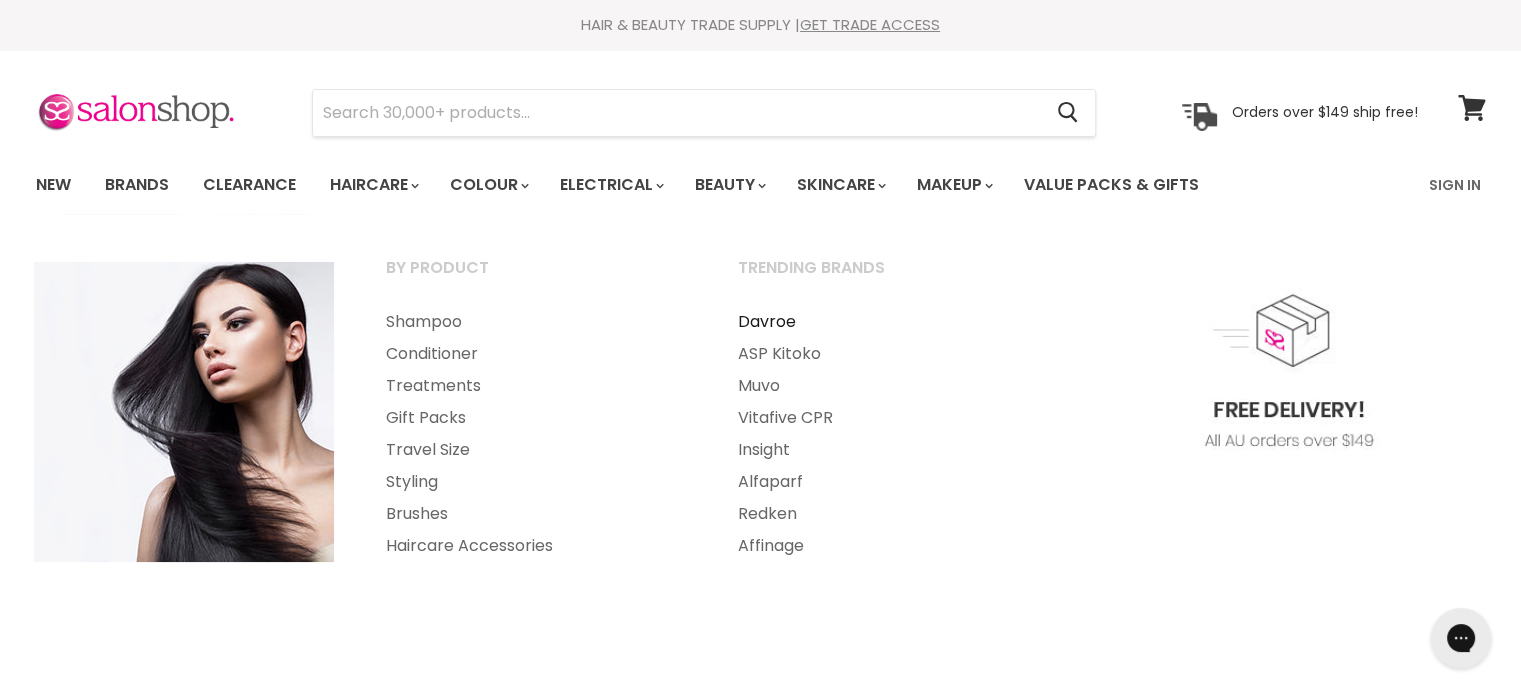 scroll, scrollTop: 0, scrollLeft: 0, axis: both 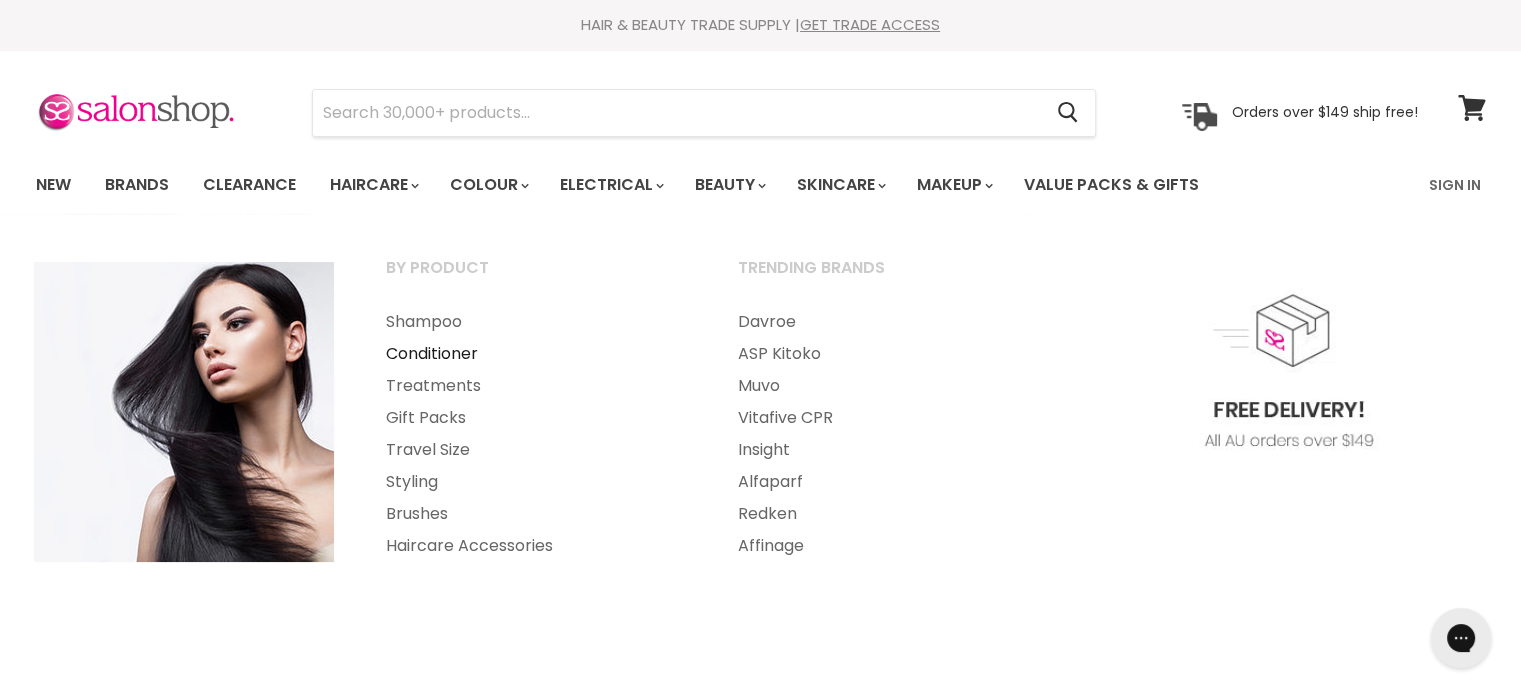 click on "Conditioner" at bounding box center [535, 354] 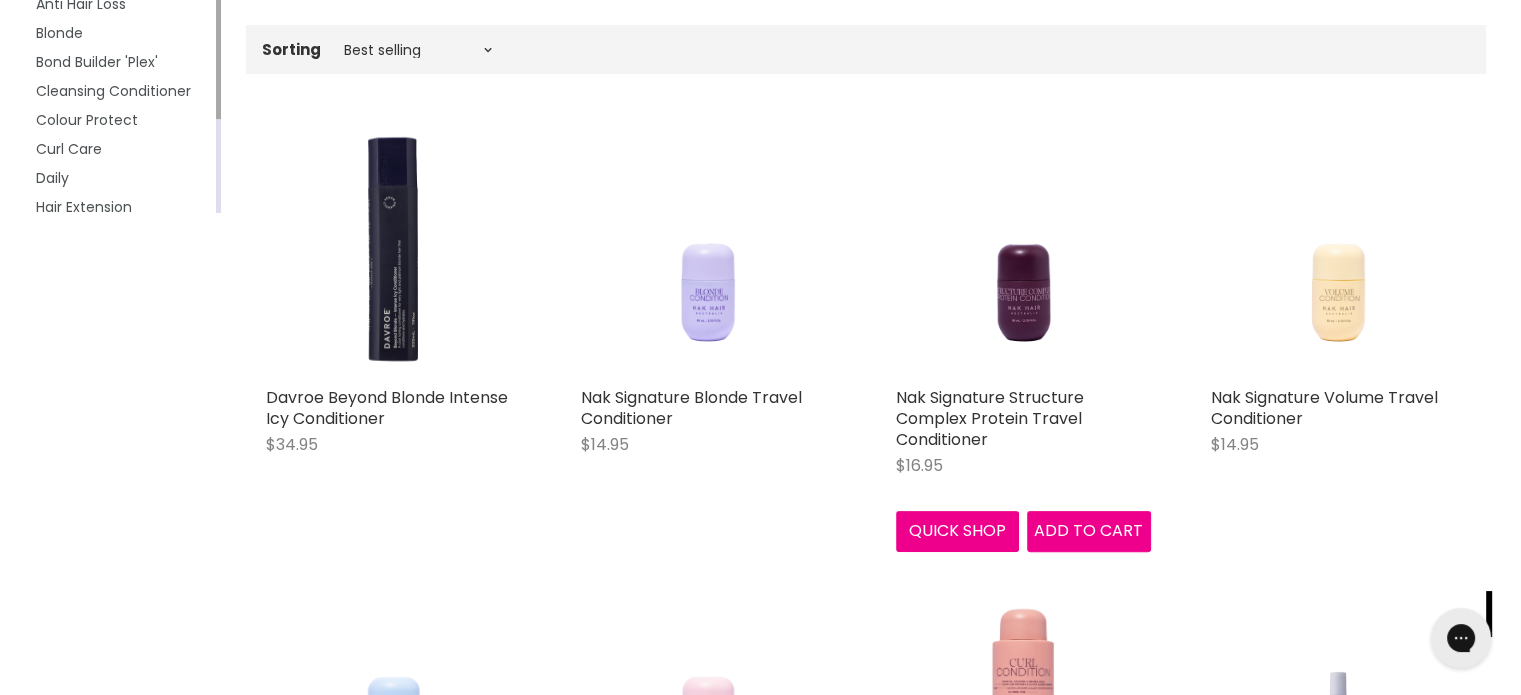 scroll, scrollTop: 0, scrollLeft: 0, axis: both 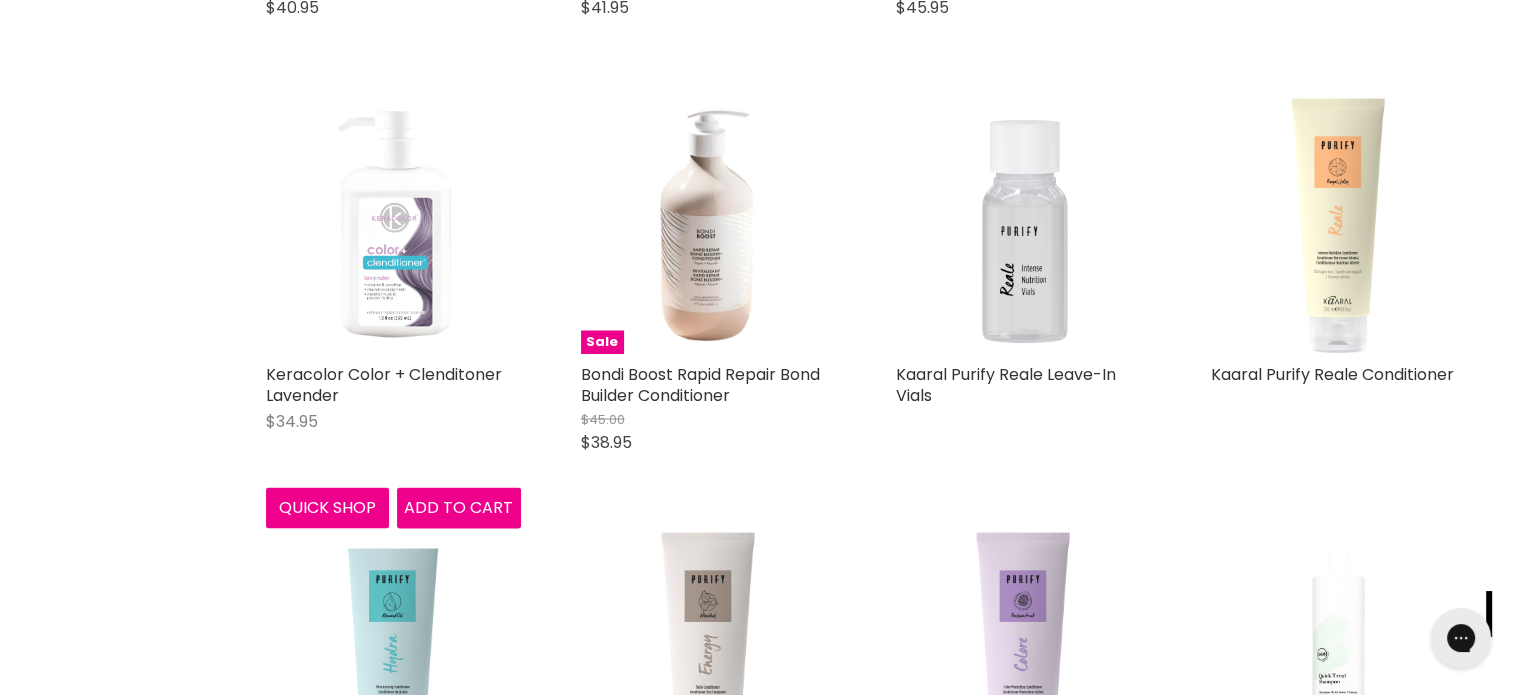 click at bounding box center (393, 225) 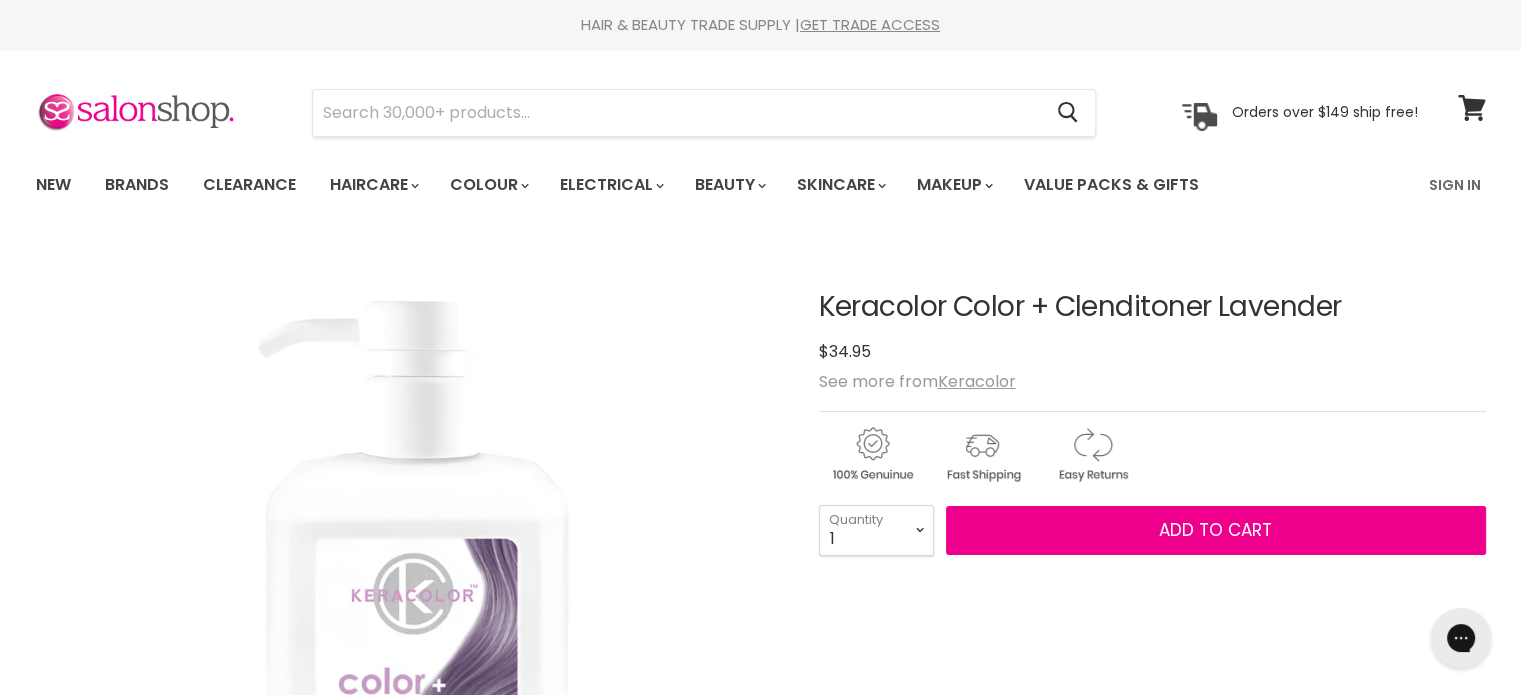 scroll, scrollTop: 0, scrollLeft: 0, axis: both 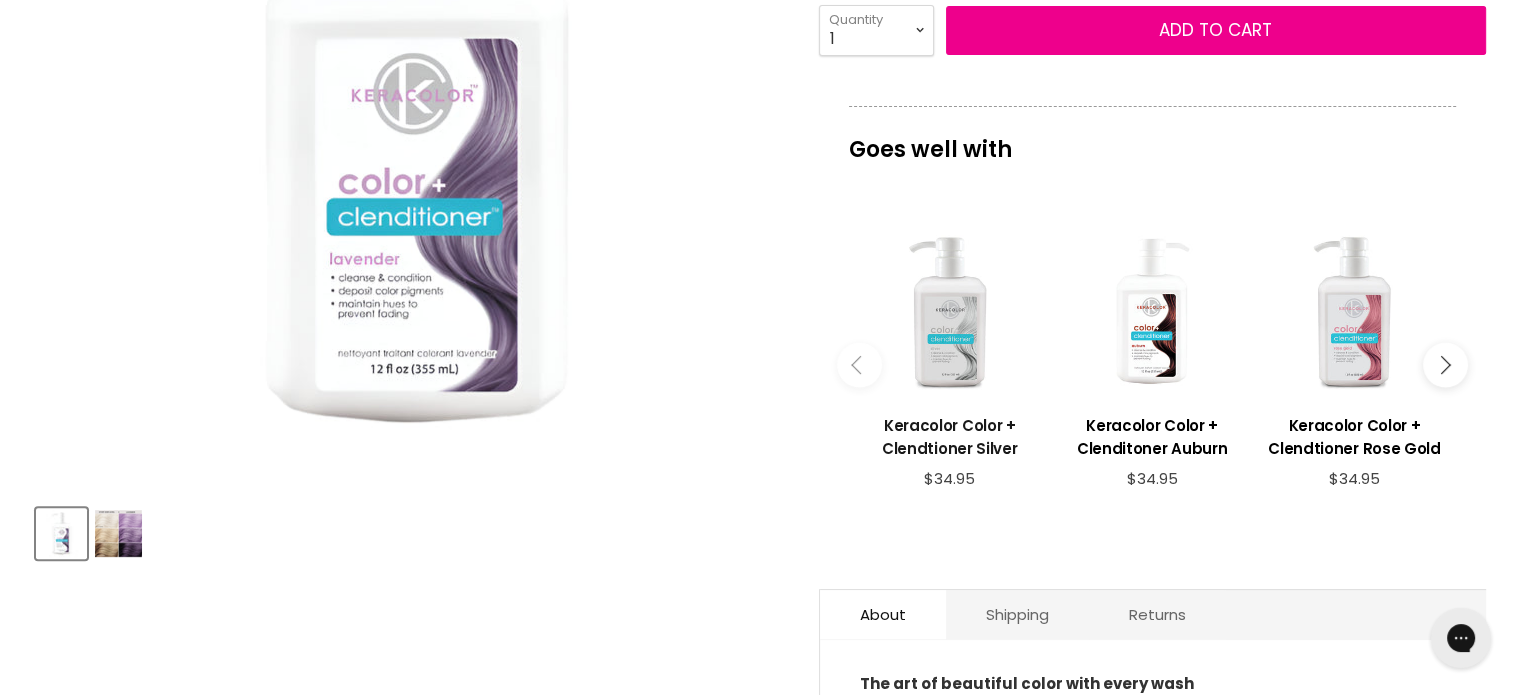 click on "Keracolor Color + Clendtioner Silver" at bounding box center [950, 437] 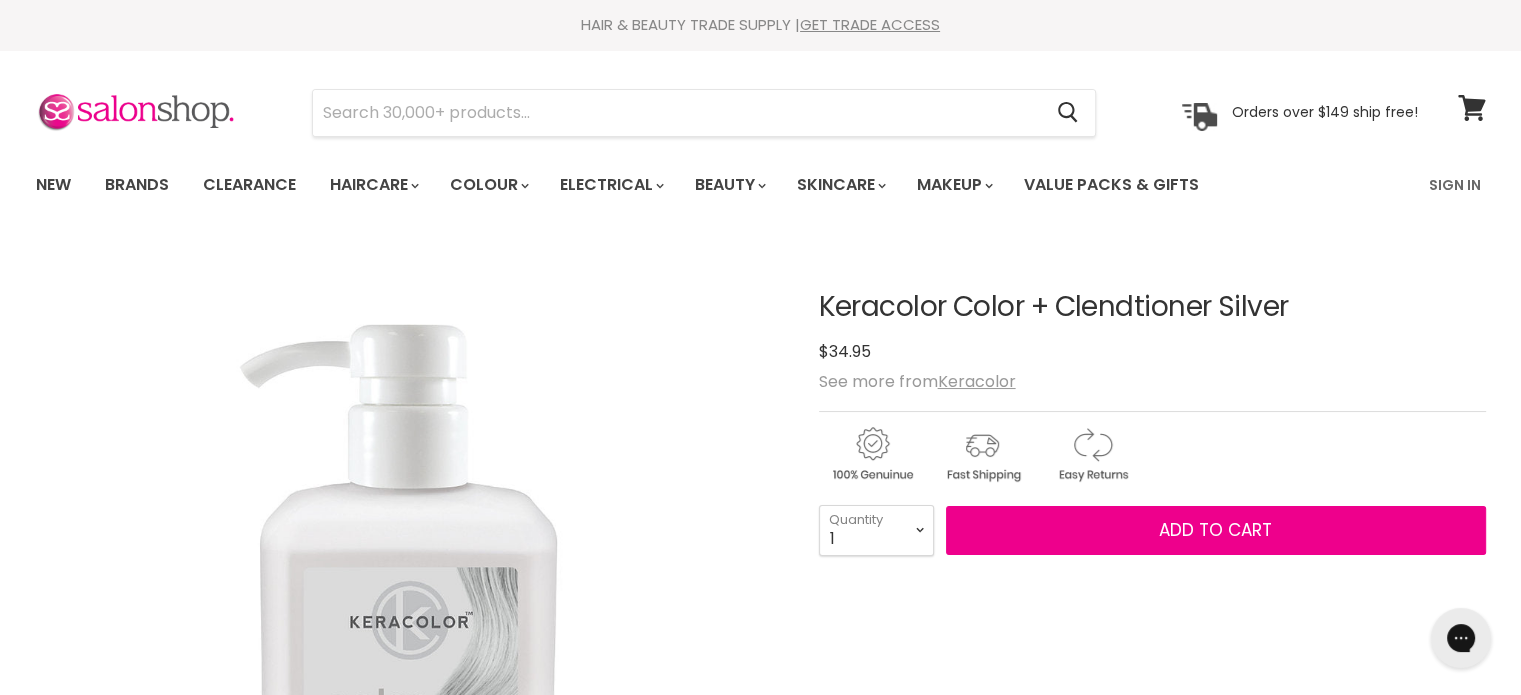 scroll, scrollTop: 200, scrollLeft: 0, axis: vertical 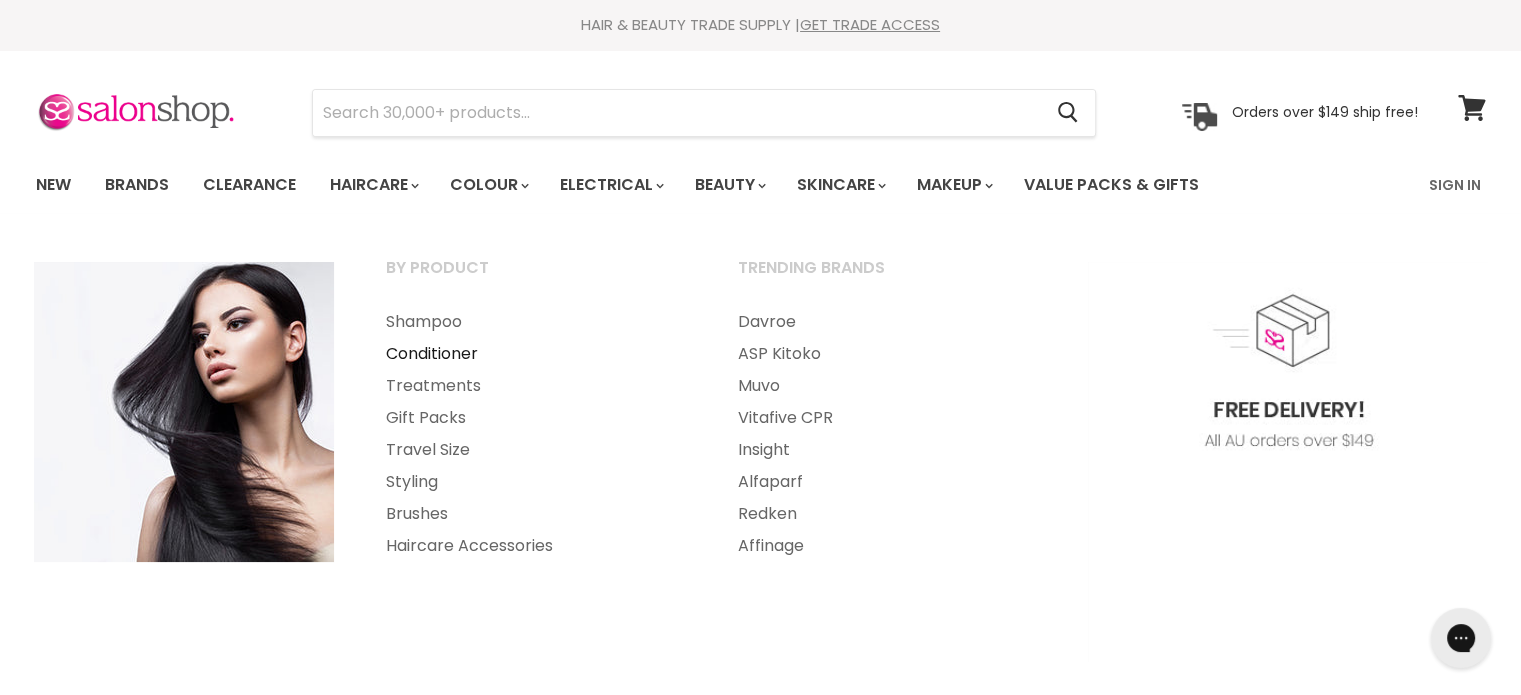 click on "Conditioner" at bounding box center (535, 354) 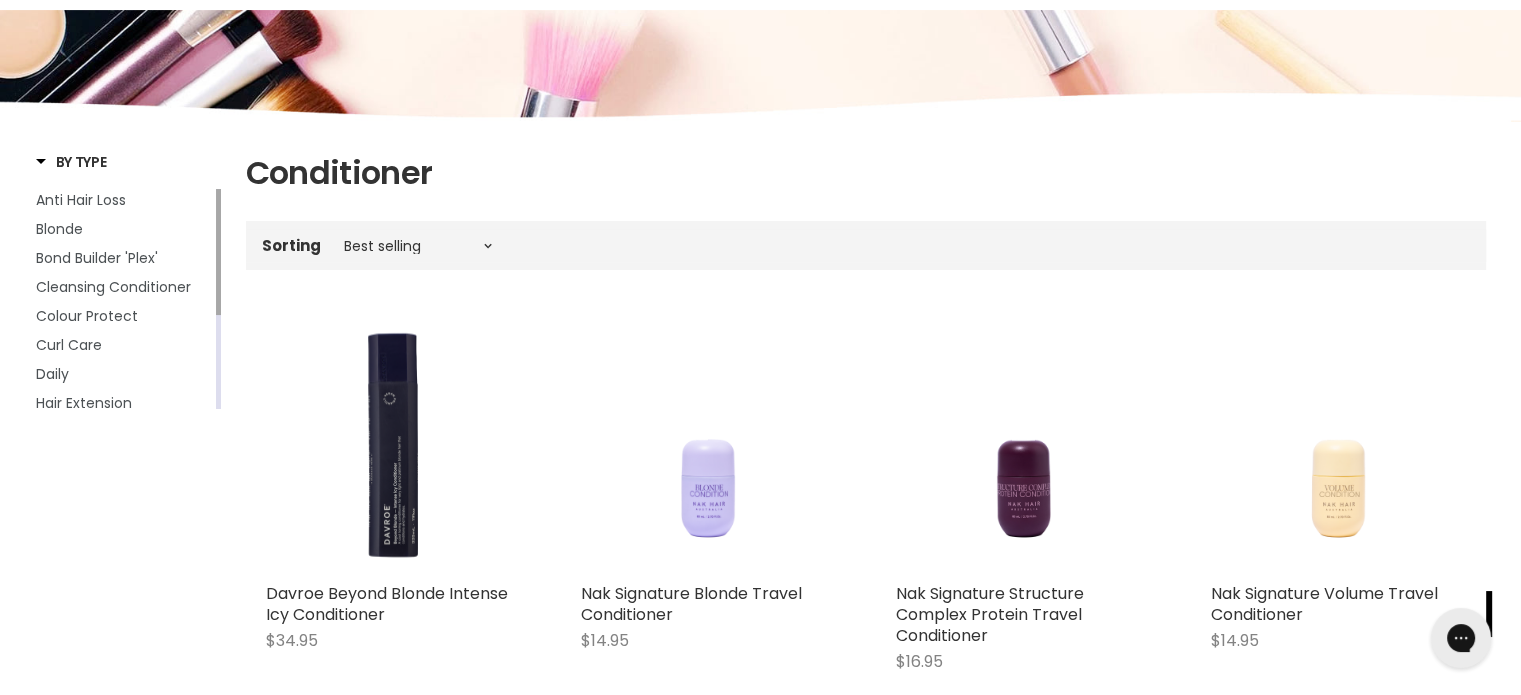 scroll, scrollTop: 200, scrollLeft: 0, axis: vertical 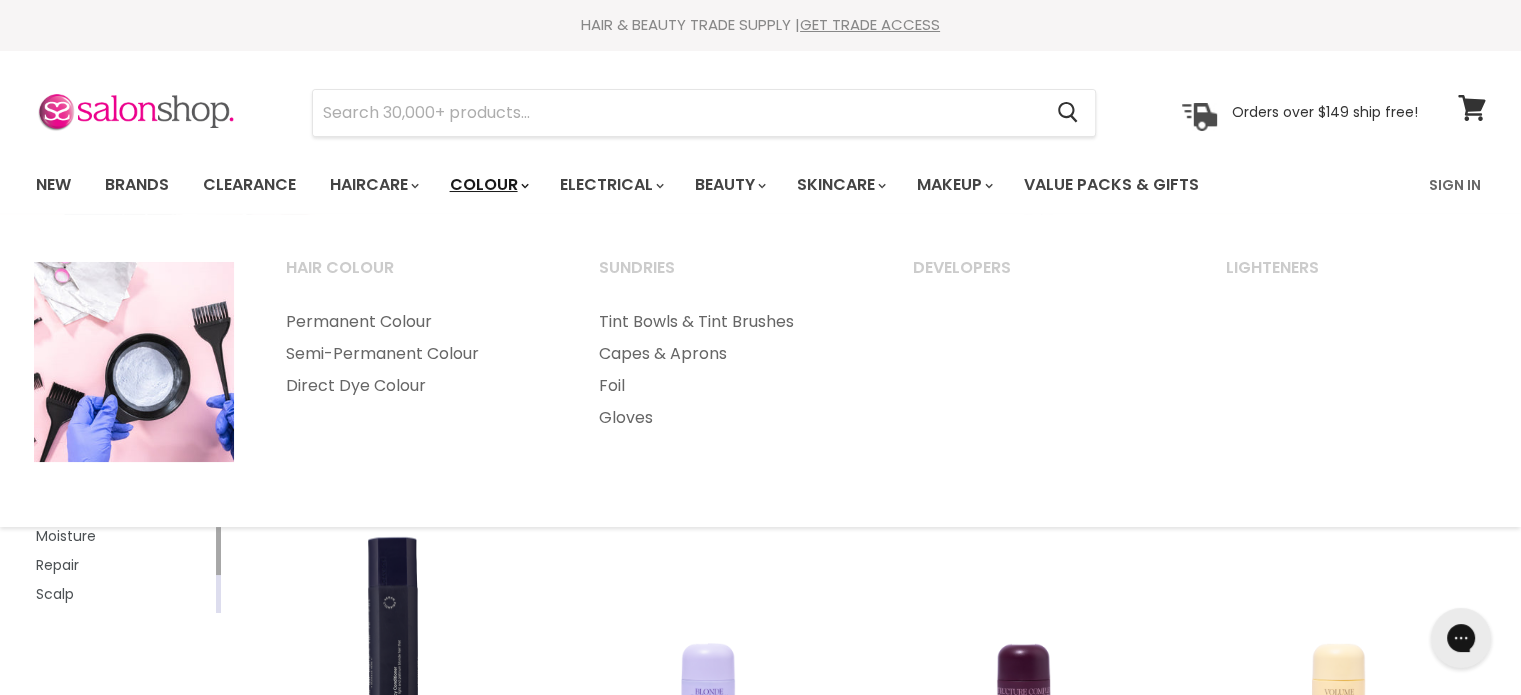 click on "Colour" at bounding box center (488, 185) 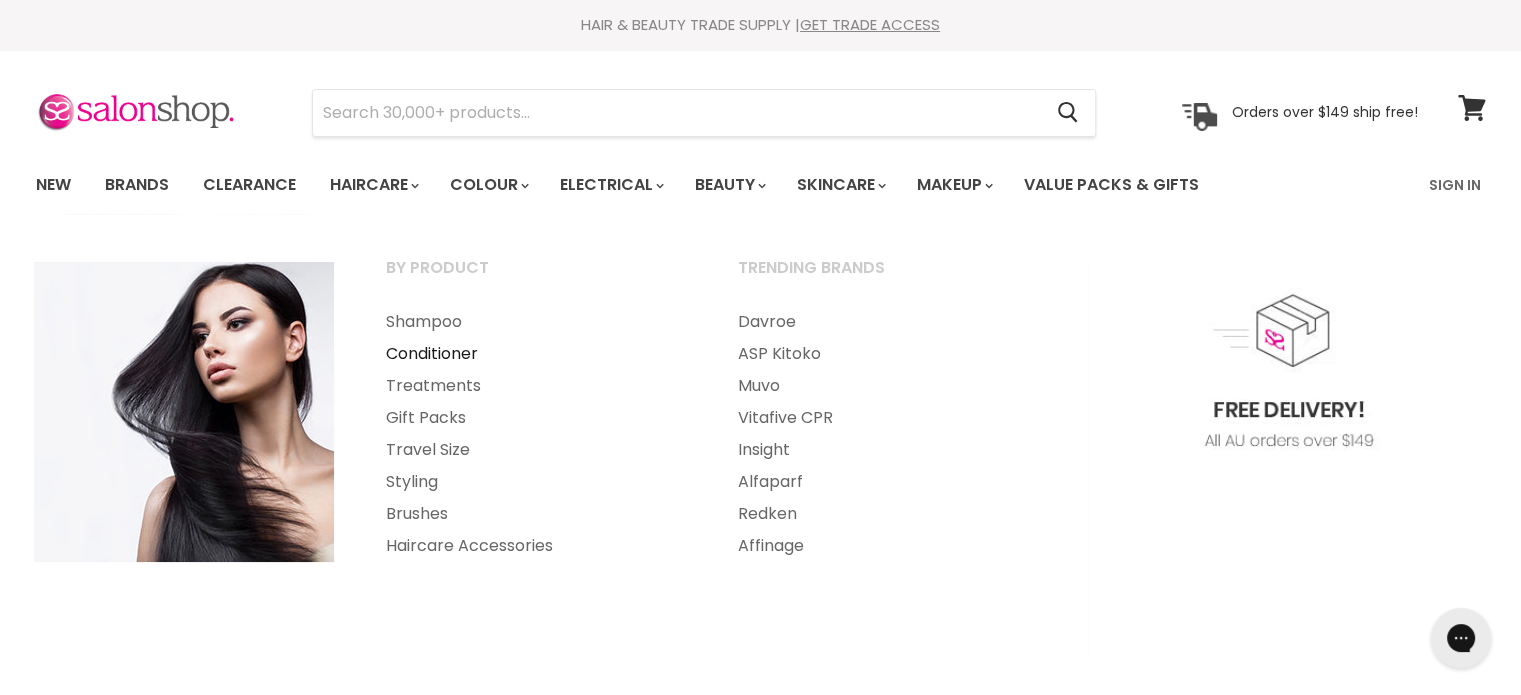 click on "Conditioner" at bounding box center [535, 354] 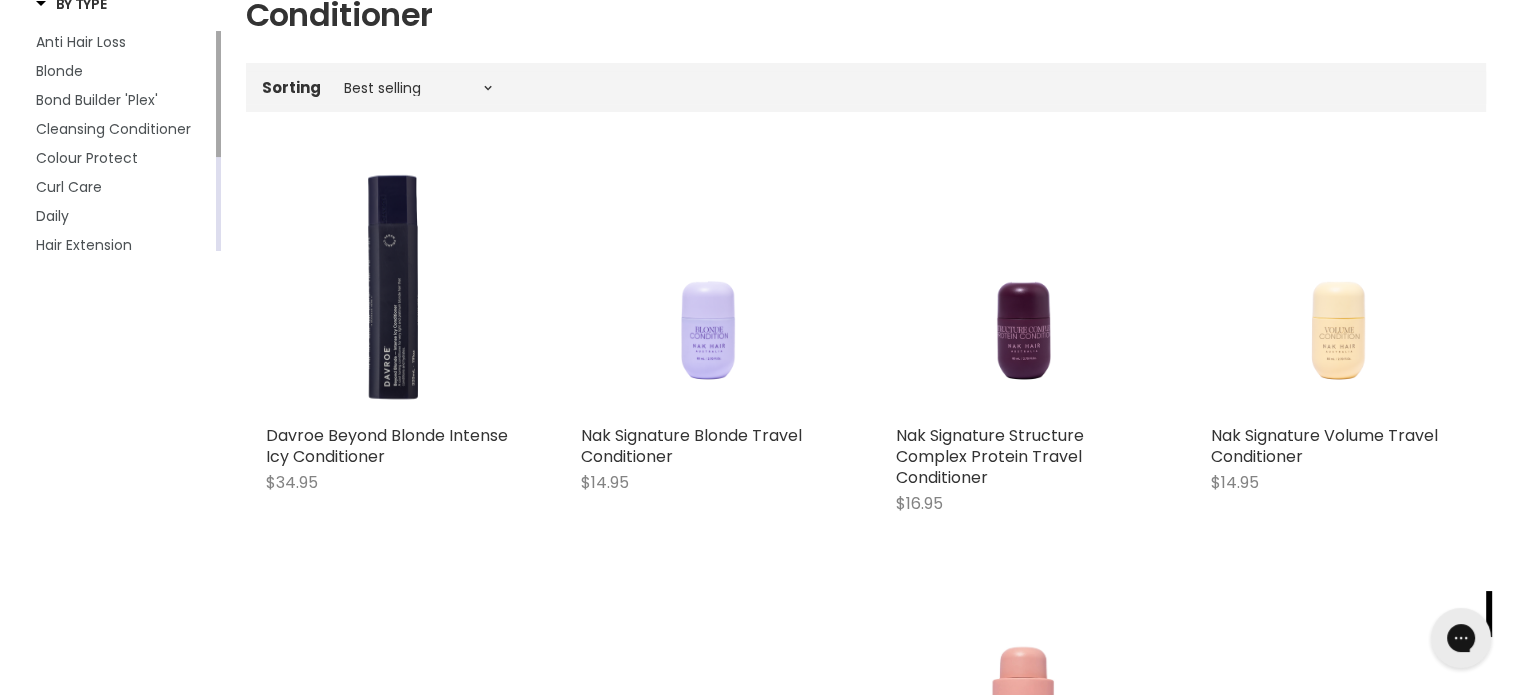 scroll, scrollTop: 400, scrollLeft: 0, axis: vertical 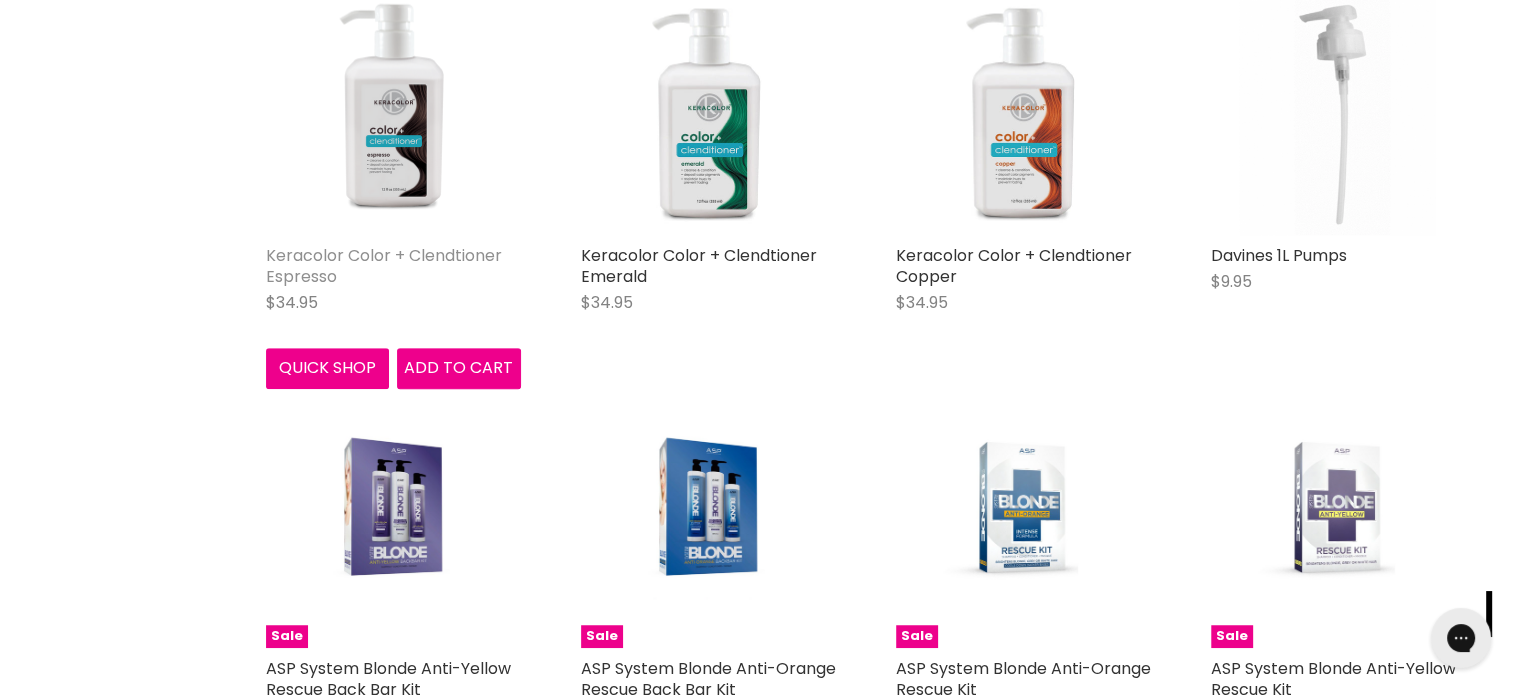 click on "Keracolor Color + Clendtioner Espresso" at bounding box center [384, 266] 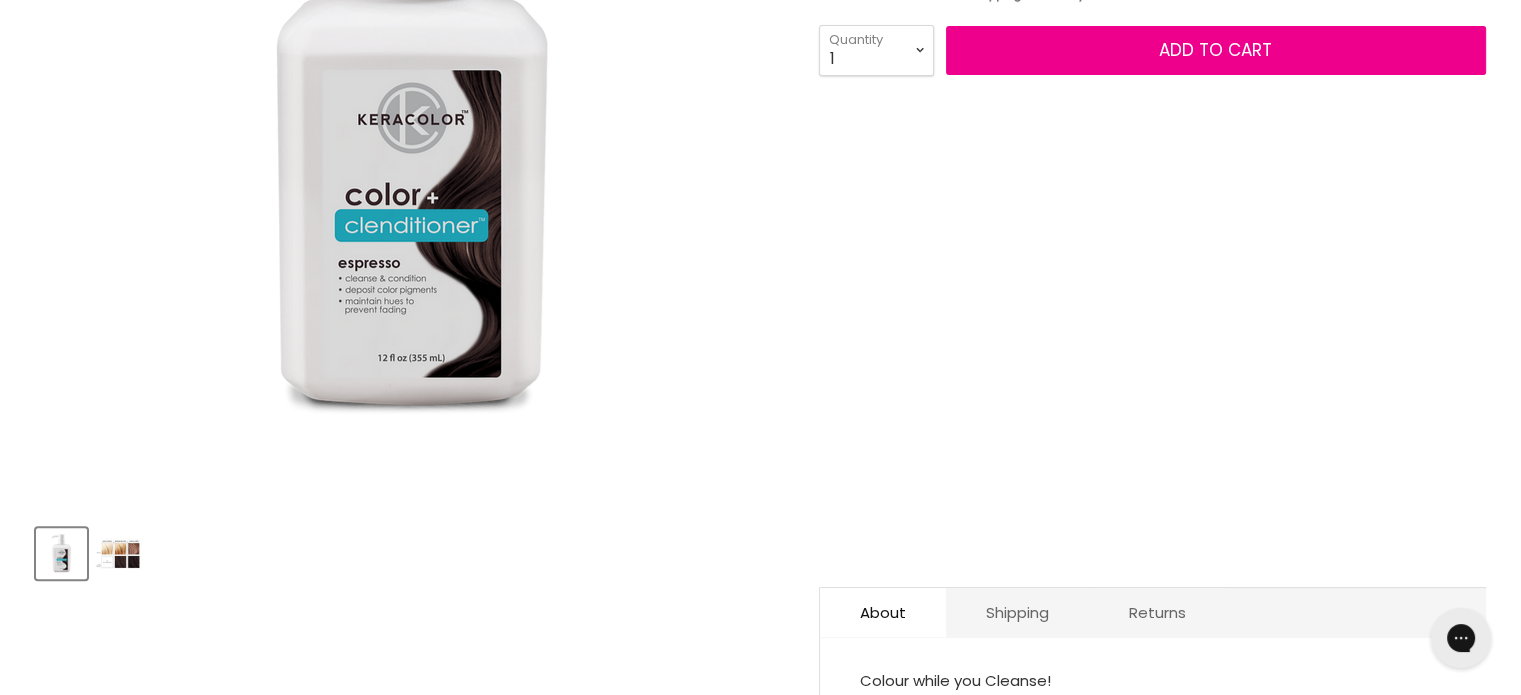 scroll, scrollTop: 500, scrollLeft: 0, axis: vertical 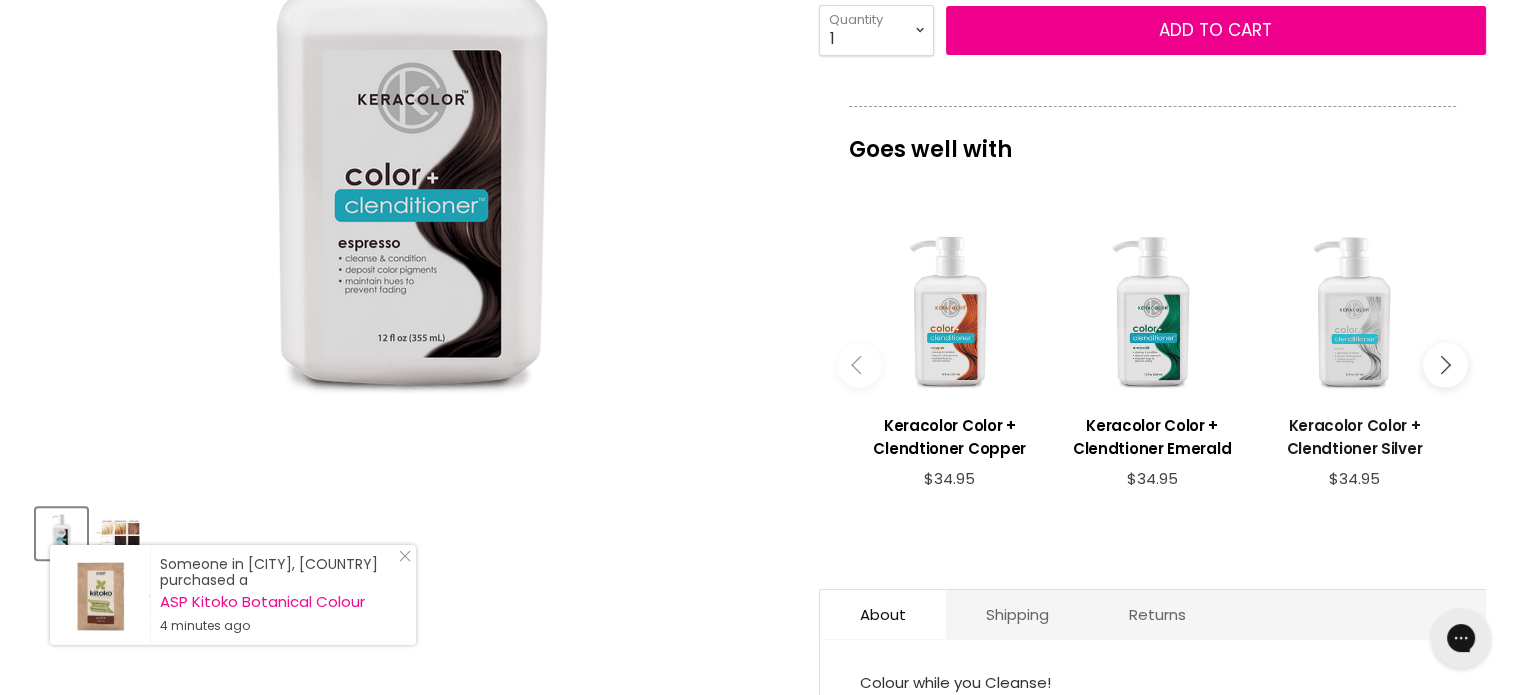 click on "Keracolor Color + Clendtioner Silver" at bounding box center [1354, 437] 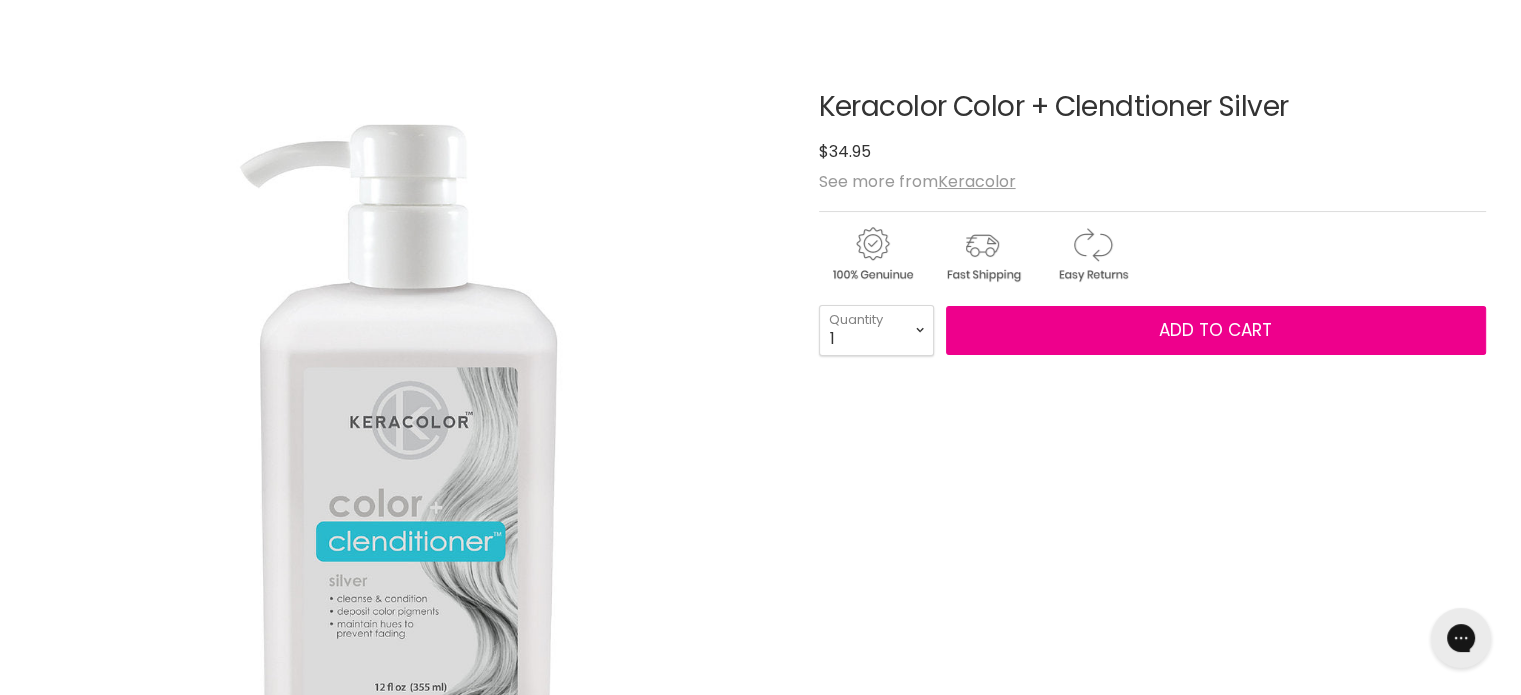 scroll, scrollTop: 0, scrollLeft: 0, axis: both 